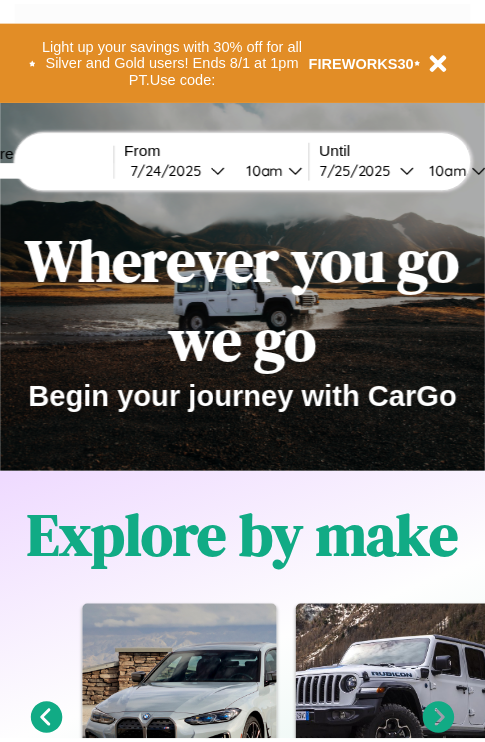 scroll, scrollTop: 0, scrollLeft: 0, axis: both 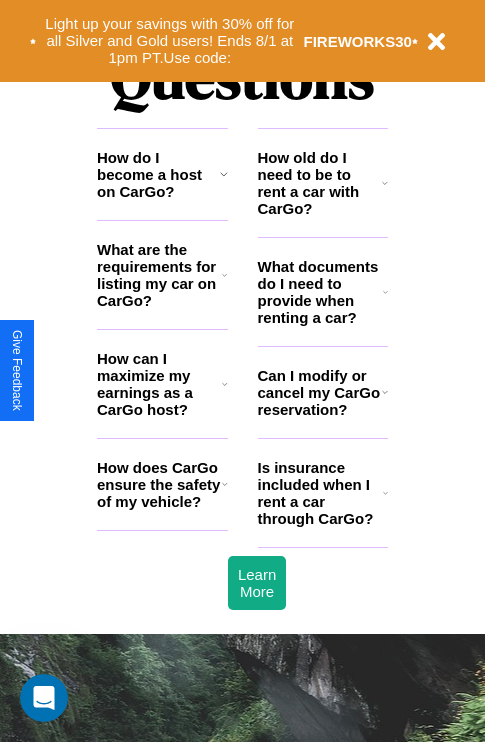 click 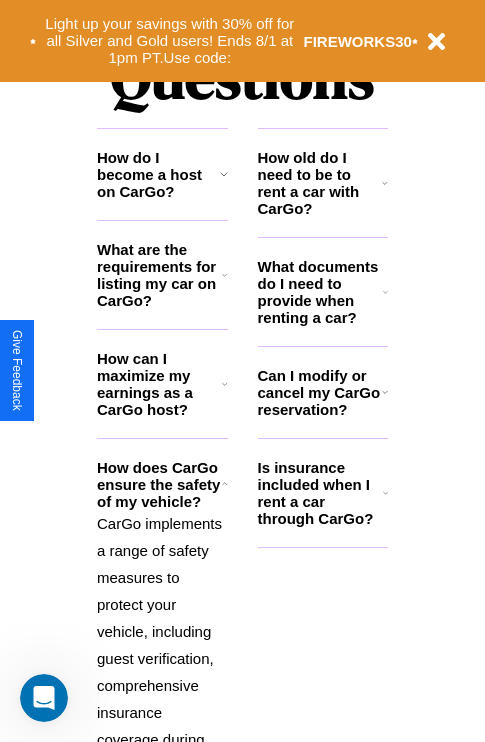 click on "What documents do I need to provide when renting a car?" at bounding box center (321, 292) 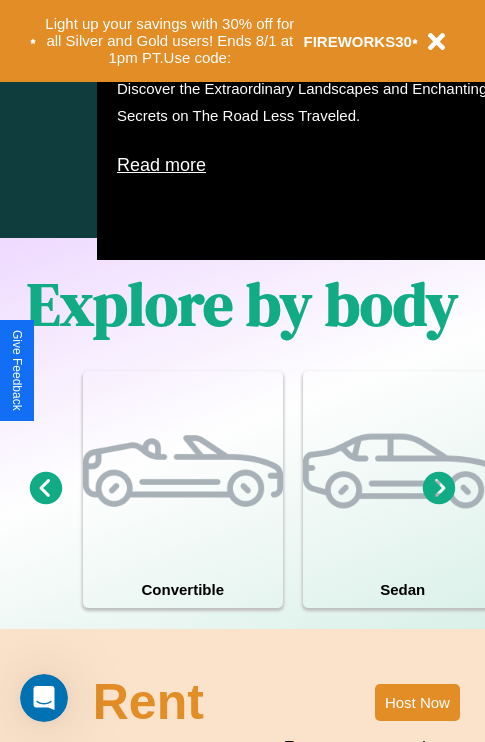 scroll, scrollTop: 308, scrollLeft: 0, axis: vertical 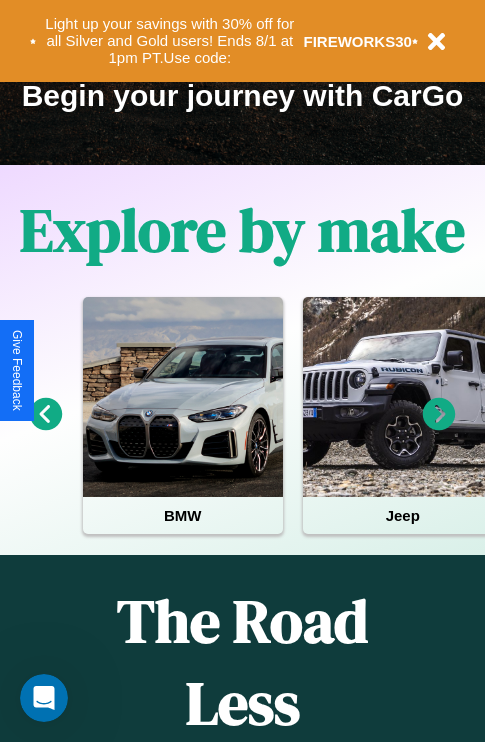 click 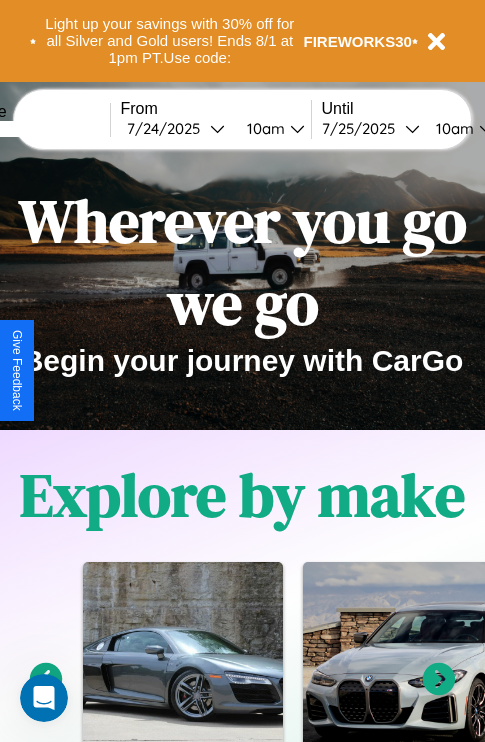 scroll, scrollTop: 0, scrollLeft: 0, axis: both 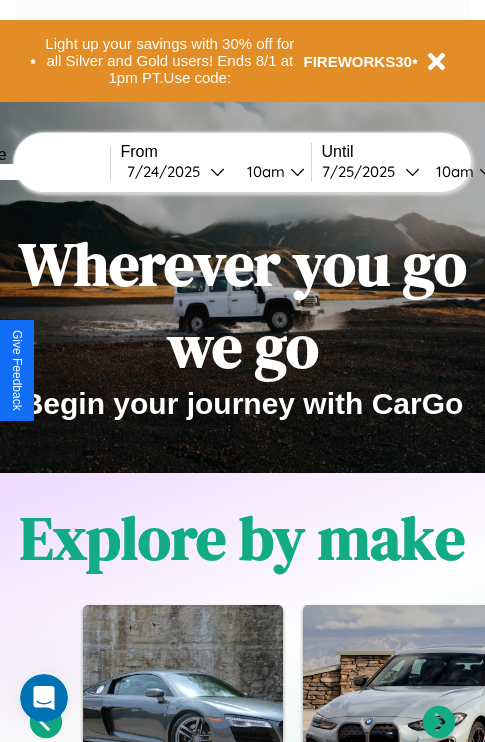 click at bounding box center (35, 172) 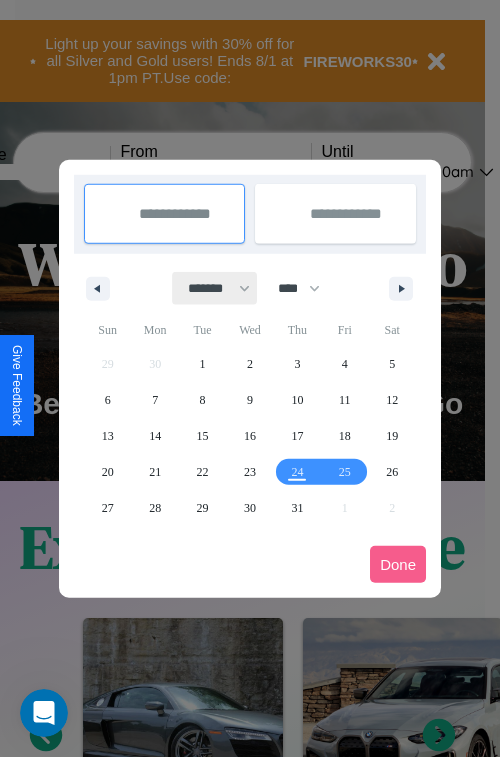 click on "******* ******** ***** ***** *** **** **** ****** ********* ******* ******** ********" at bounding box center [215, 288] 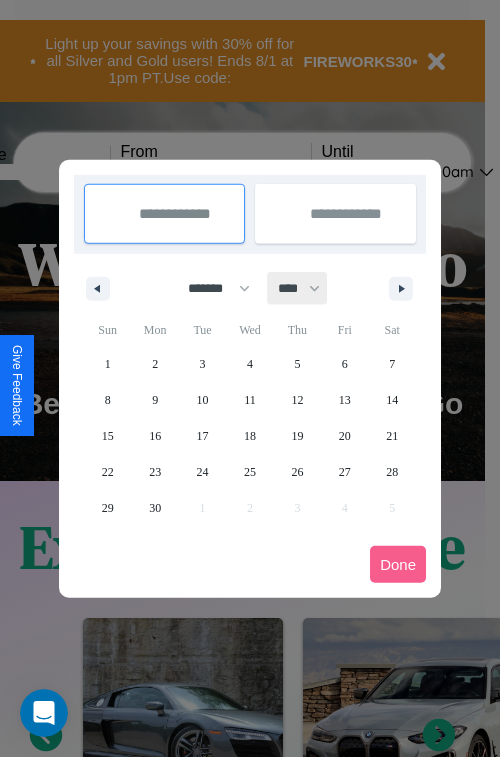 click on "**** **** **** **** **** **** **** **** **** **** **** **** **** **** **** **** **** **** **** **** **** **** **** **** **** **** **** **** **** **** **** **** **** **** **** **** **** **** **** **** **** **** **** **** **** **** **** **** **** **** **** **** **** **** **** **** **** **** **** **** **** **** **** **** **** **** **** **** **** **** **** **** **** **** **** **** **** **** **** **** **** **** **** **** **** **** **** **** **** **** **** **** **** **** **** **** **** **** **** **** **** **** **** **** **** **** **** **** **** **** **** **** **** **** **** **** **** **** **** **** ****" at bounding box center [298, 288] 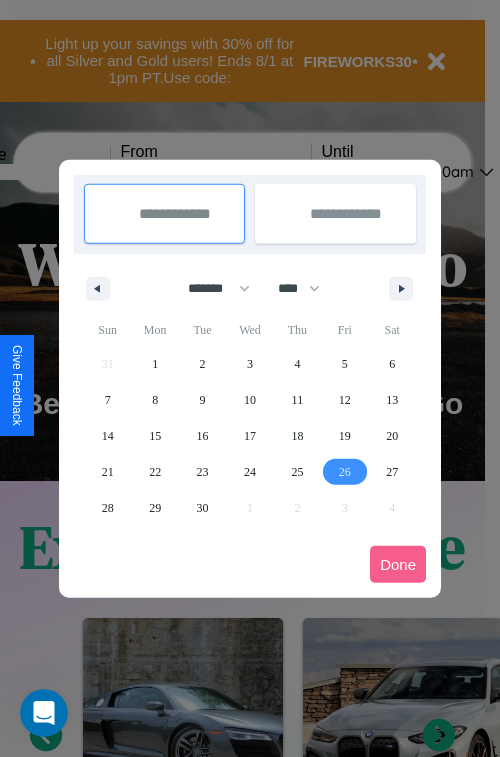 click on "26" at bounding box center (345, 472) 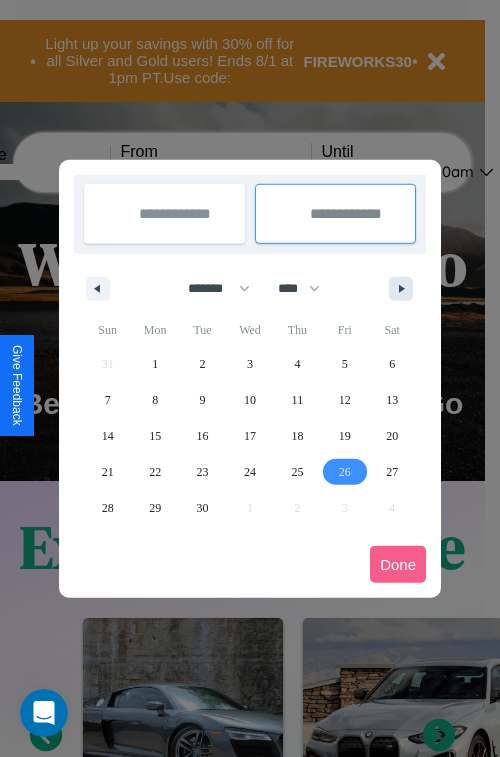 click at bounding box center (405, 289) 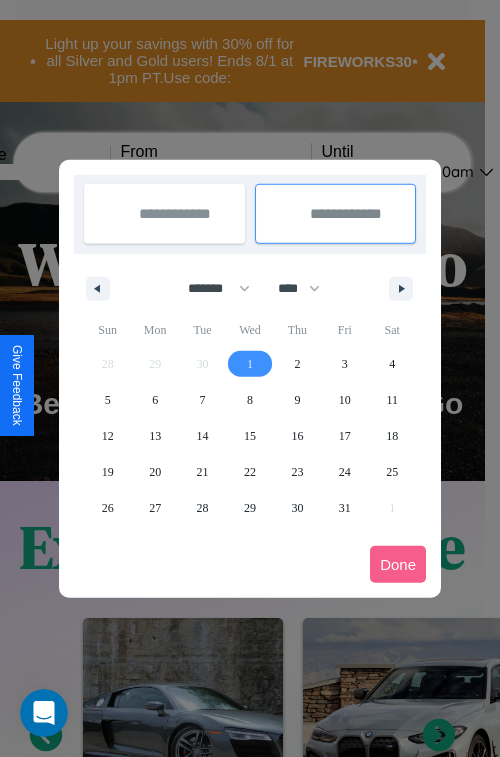 click on "1" at bounding box center (250, 364) 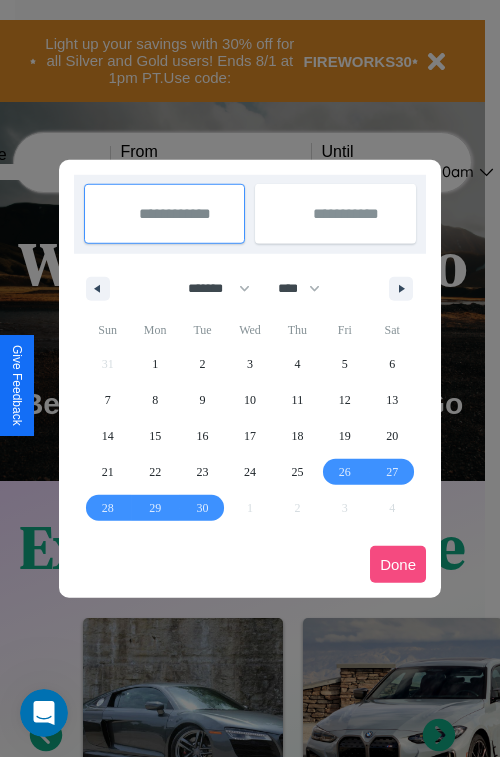 click on "Done" at bounding box center [398, 564] 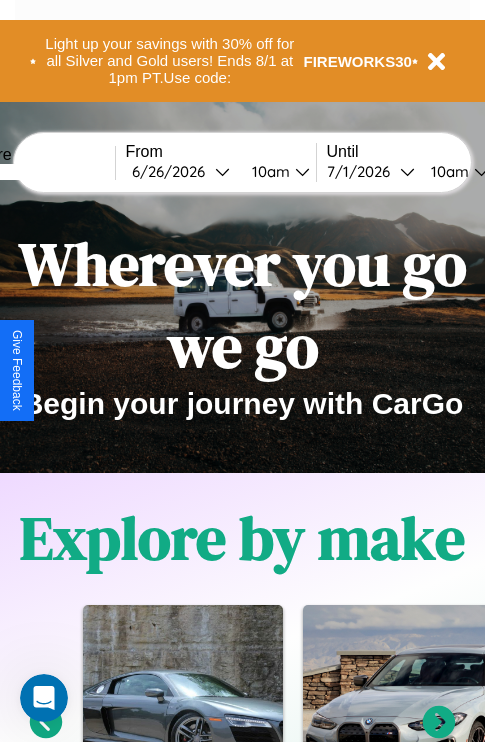 click on "10am" at bounding box center (268, 171) 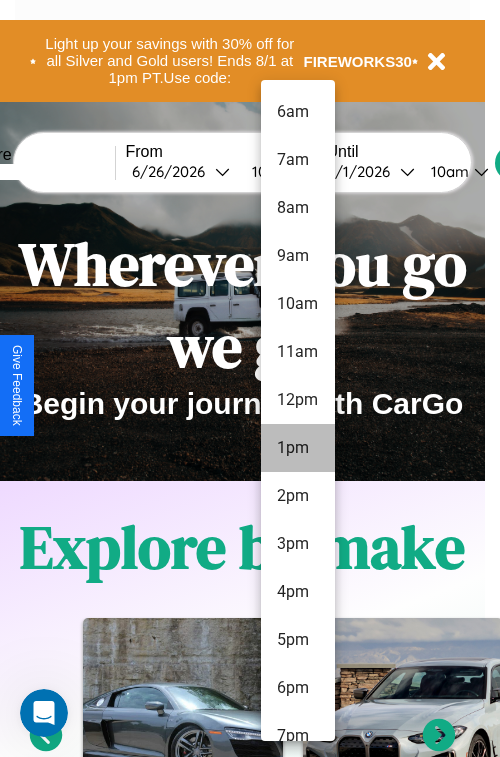 click on "1pm" at bounding box center (298, 448) 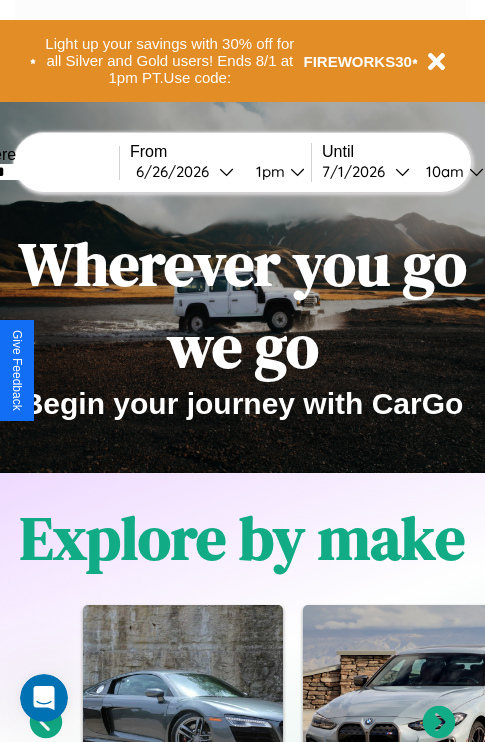 click on "10am" at bounding box center [442, 171] 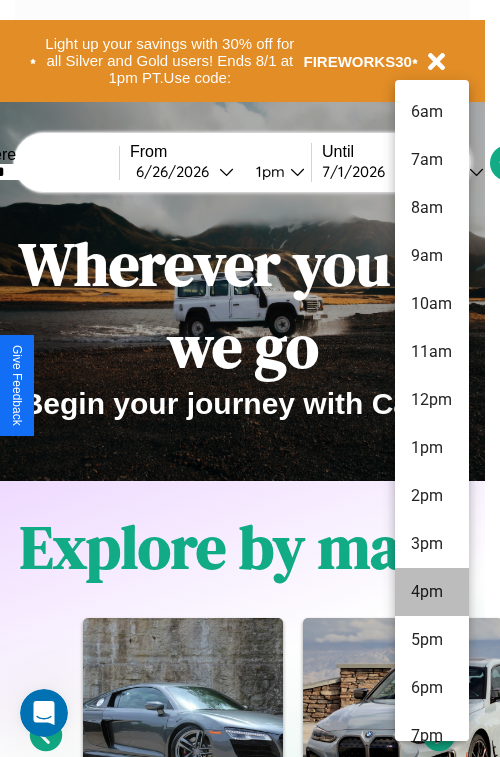 click on "4pm" at bounding box center [432, 592] 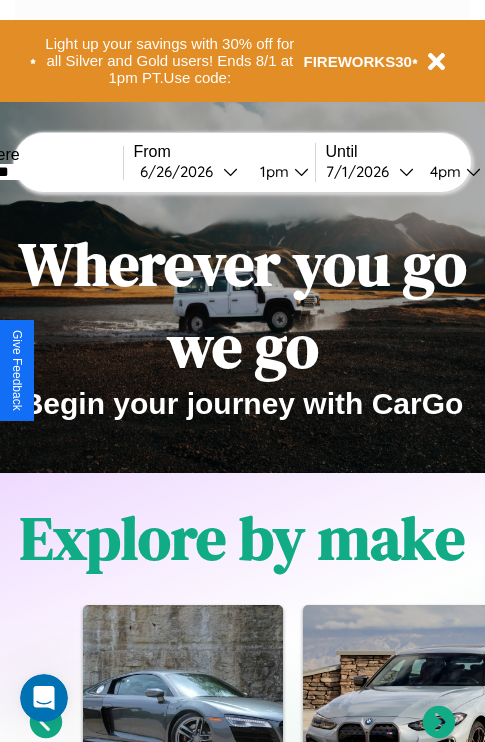 scroll, scrollTop: 0, scrollLeft: 63, axis: horizontal 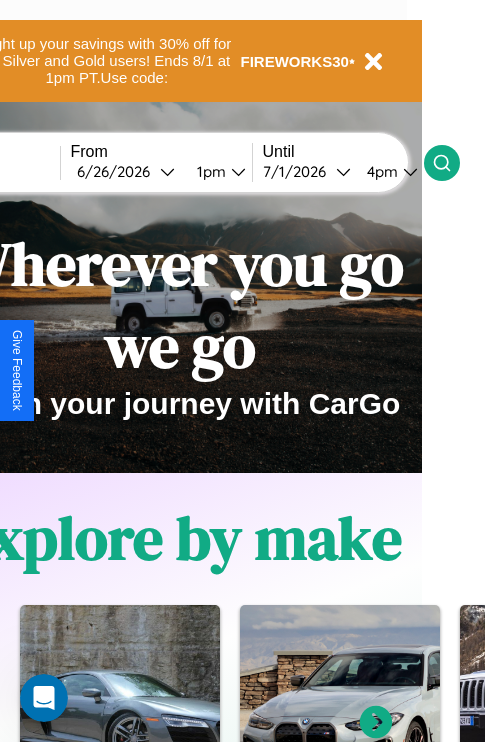 click 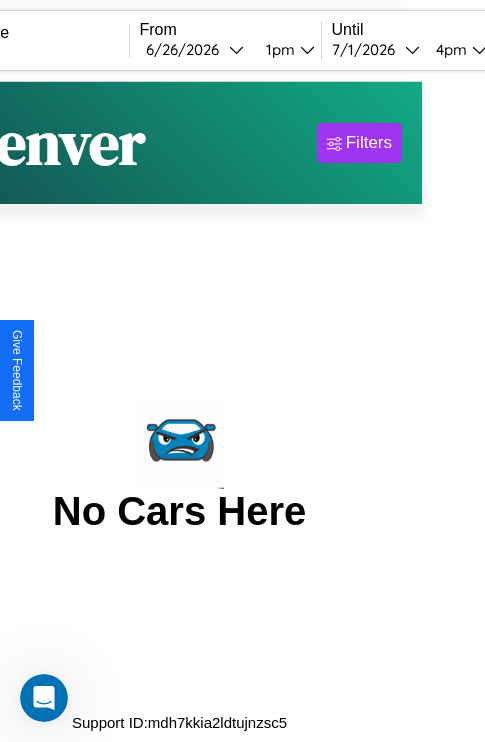 scroll, scrollTop: 0, scrollLeft: 0, axis: both 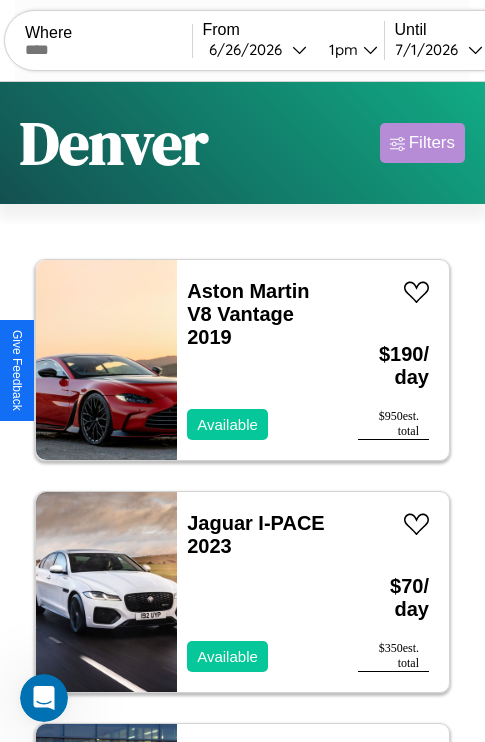 click on "Filters" at bounding box center (432, 143) 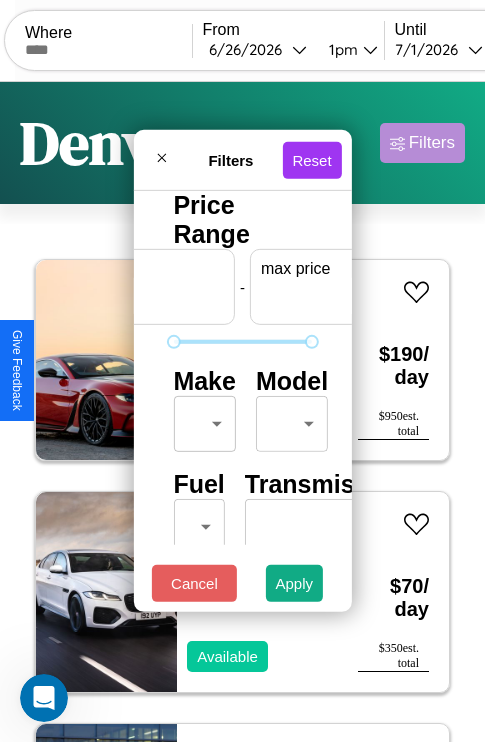 scroll, scrollTop: 0, scrollLeft: 124, axis: horizontal 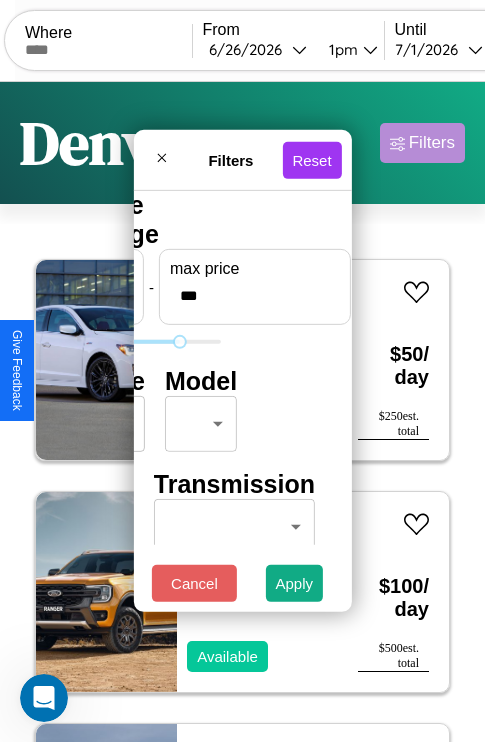 type on "***" 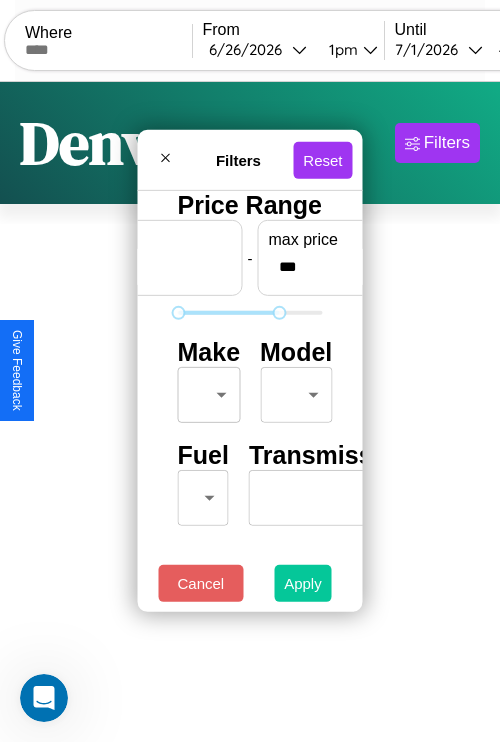 type on "*" 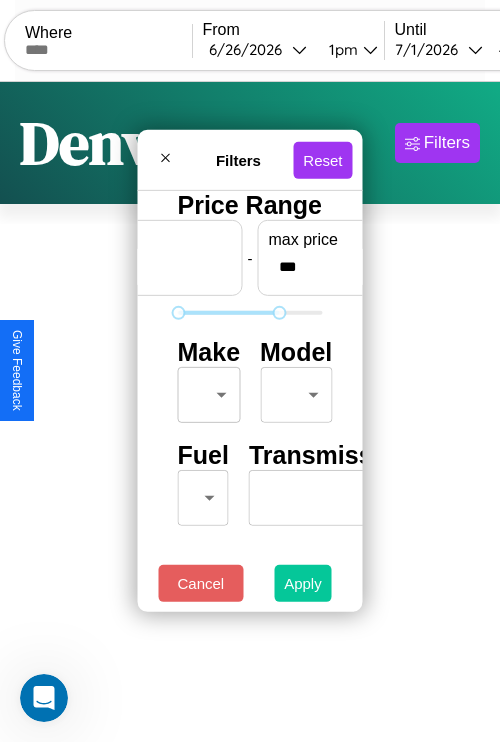 click on "Apply" at bounding box center (303, 583) 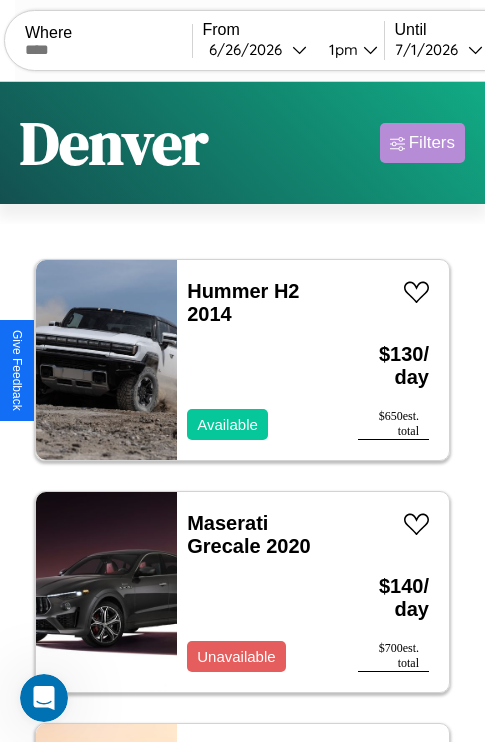 click on "Filters" at bounding box center (432, 143) 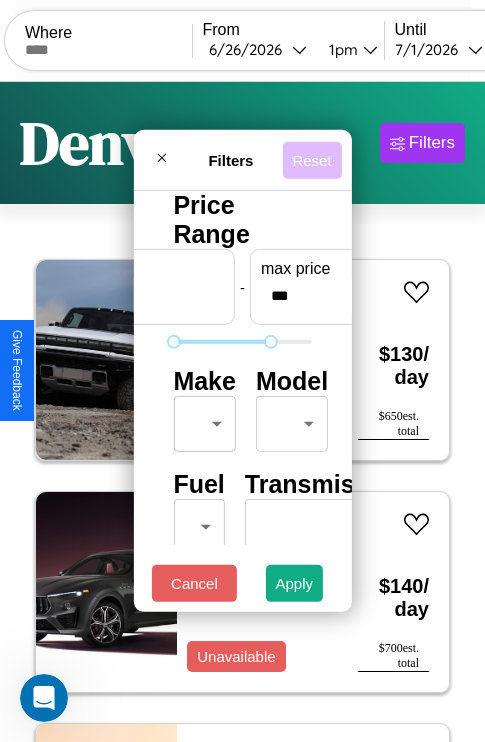 click on "Reset" at bounding box center (311, 159) 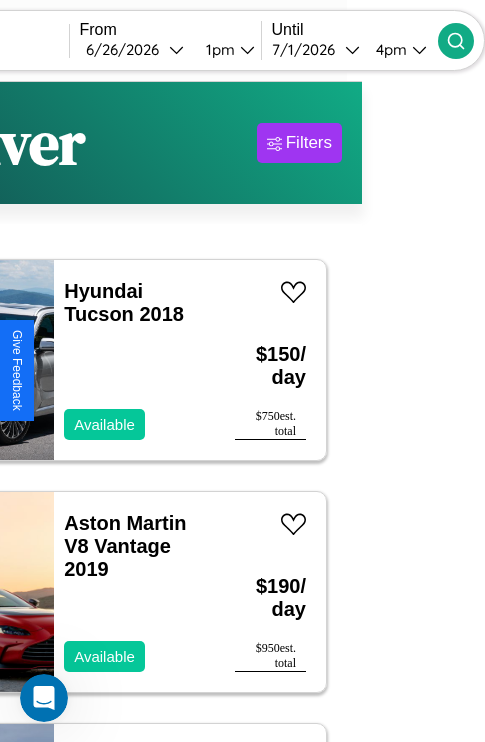 type on "********" 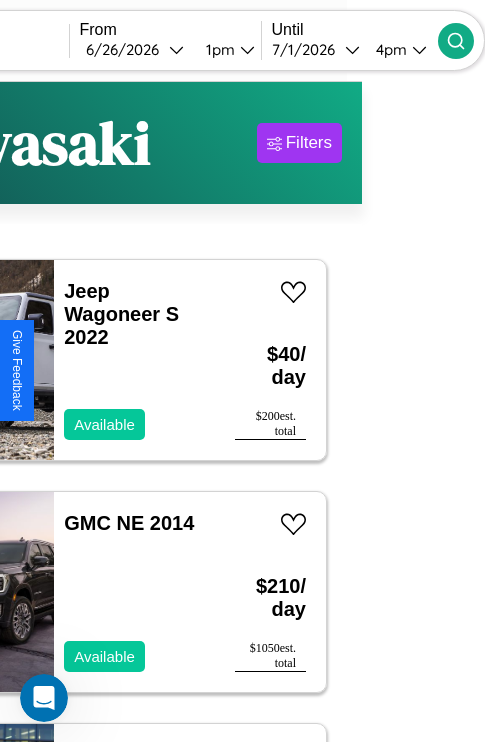 scroll, scrollTop: 95, scrollLeft: 35, axis: both 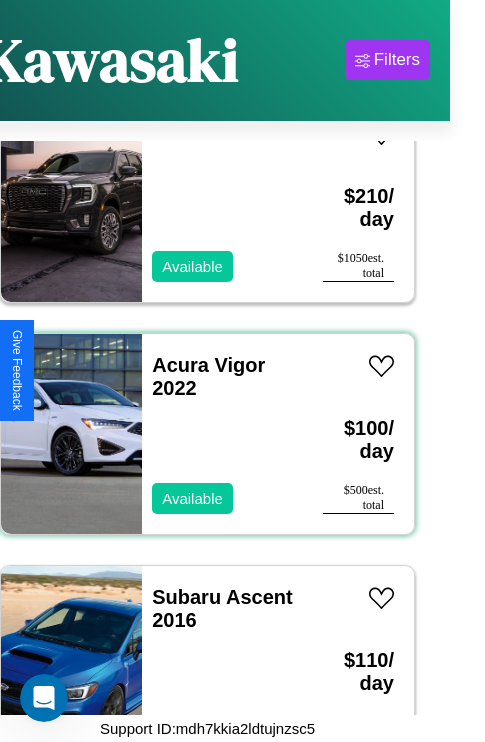 click on "Acura Vigor 2022 Available" at bounding box center [222, 434] 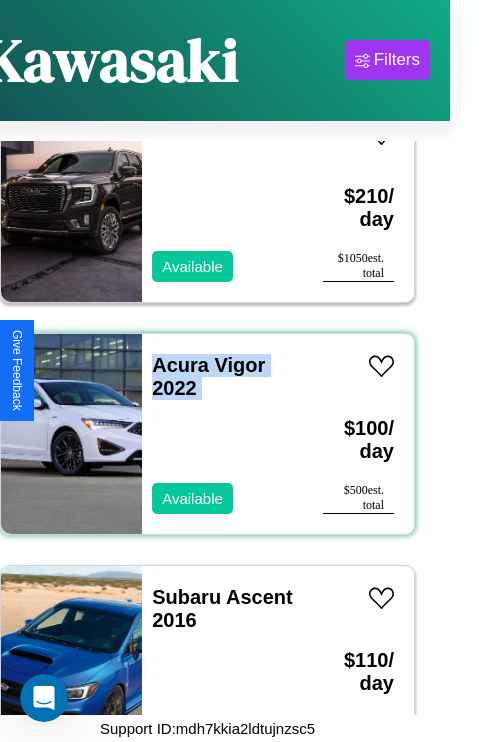 click on "Acura Vigor 2022 Available" at bounding box center (222, 434) 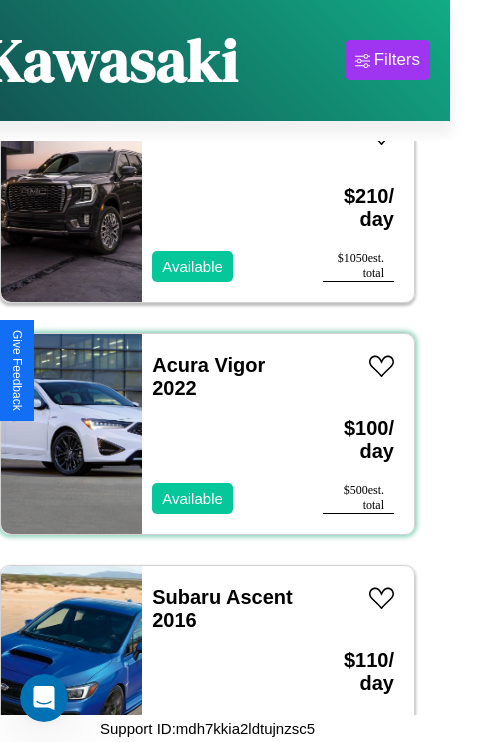click on "Acura Vigor 2022 Available" at bounding box center [222, 434] 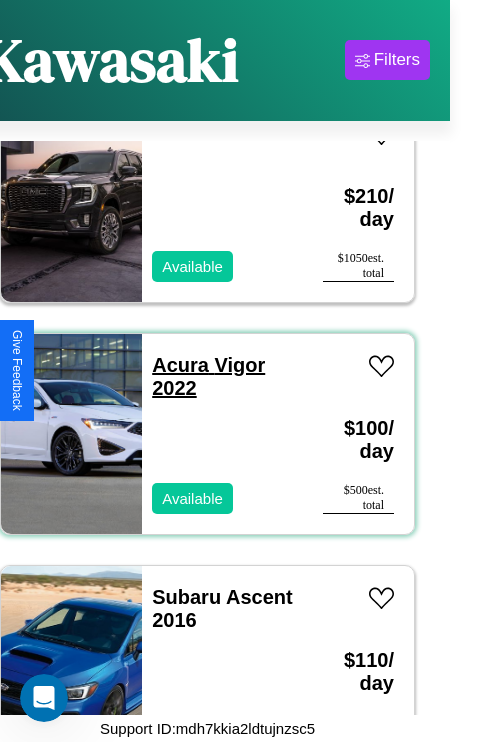 click on "Acura Vigor 2022" at bounding box center [208, 376] 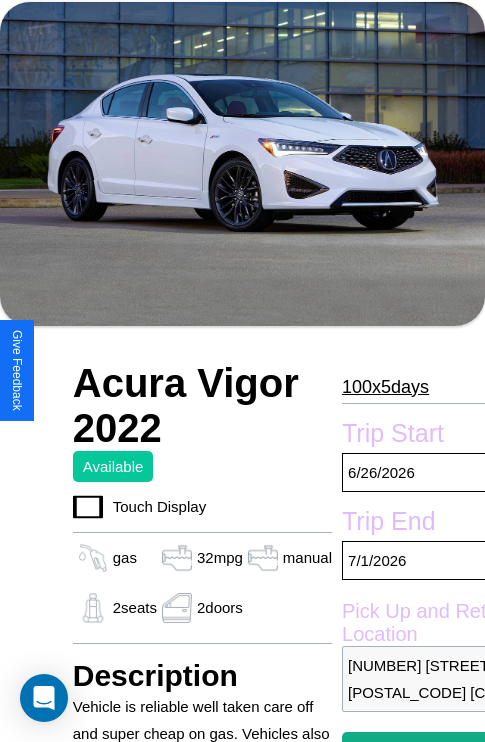 scroll, scrollTop: 95, scrollLeft: 0, axis: vertical 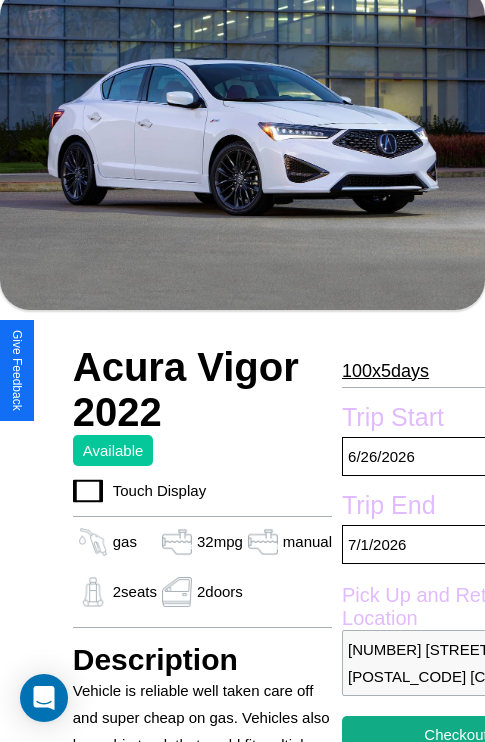click on "100  x  5  days" at bounding box center [385, 371] 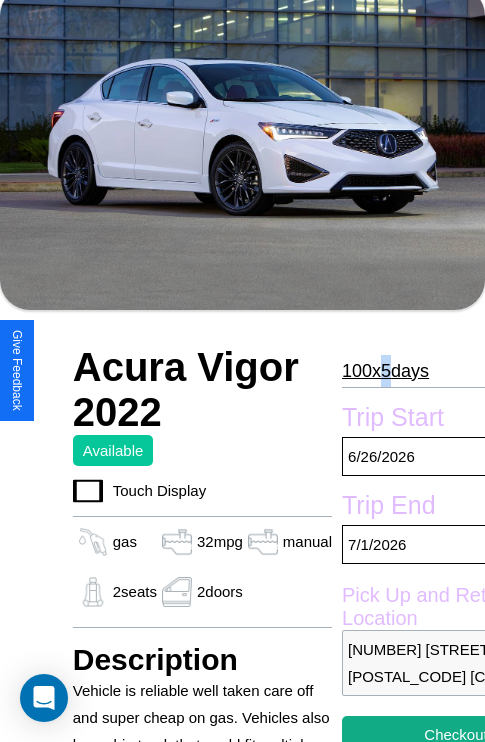 click on "100  x  5  days" at bounding box center [385, 371] 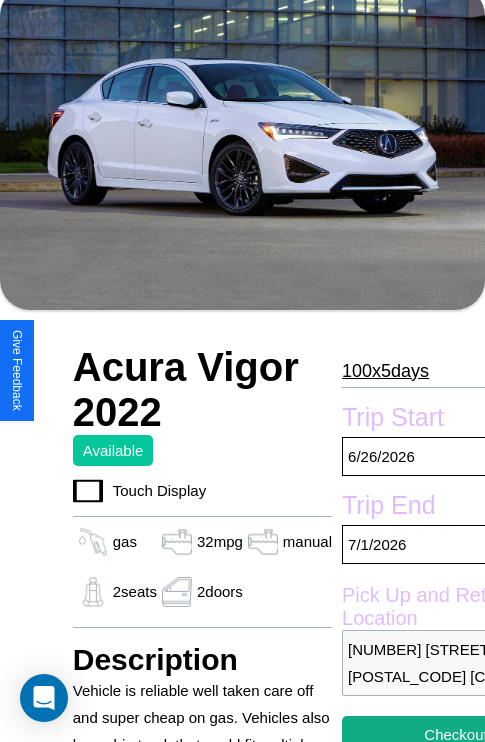 click on "100  x  5  days" at bounding box center (385, 371) 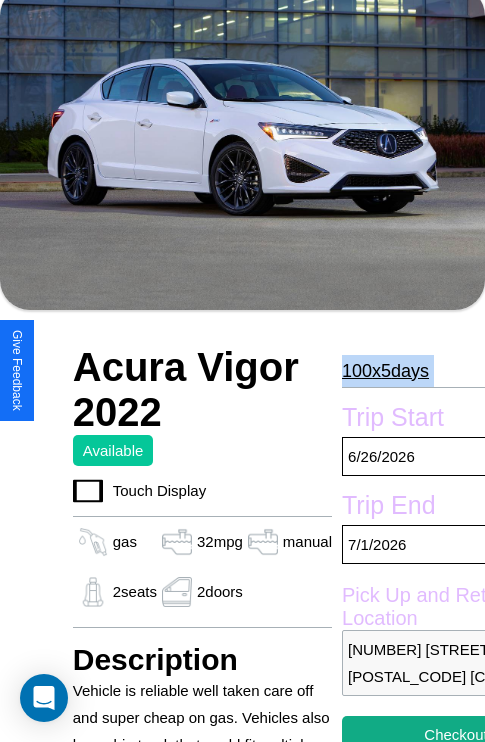 click on "100  x  5  days" at bounding box center (385, 371) 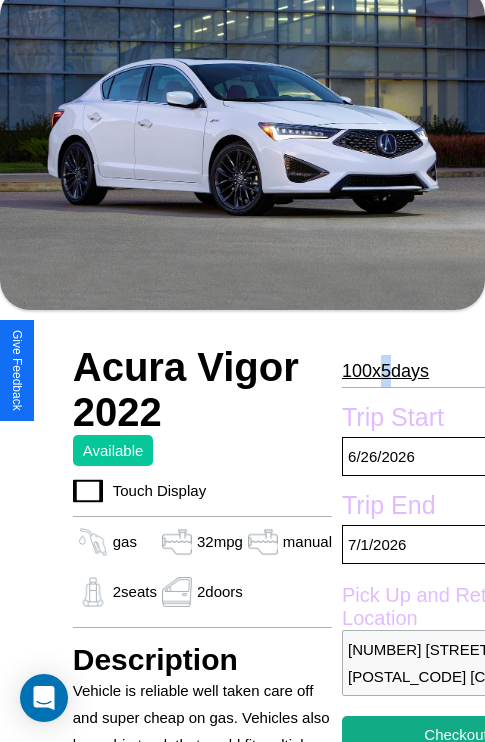 click on "100  x  5  days" at bounding box center [385, 371] 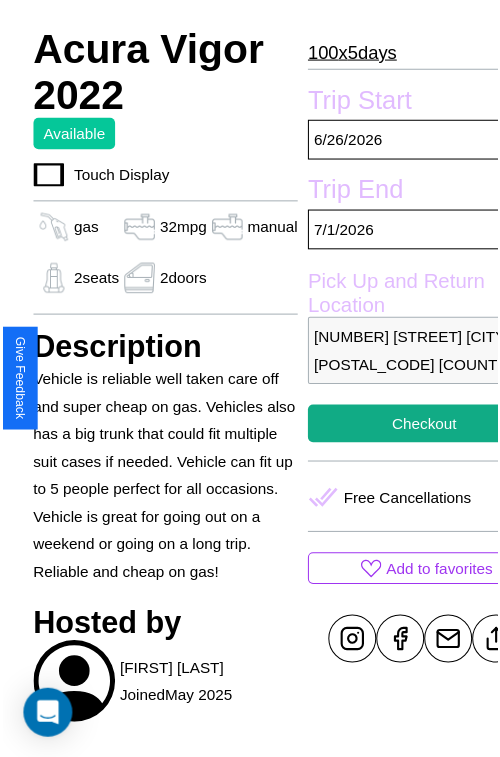 scroll, scrollTop: 601, scrollLeft: 68, axis: both 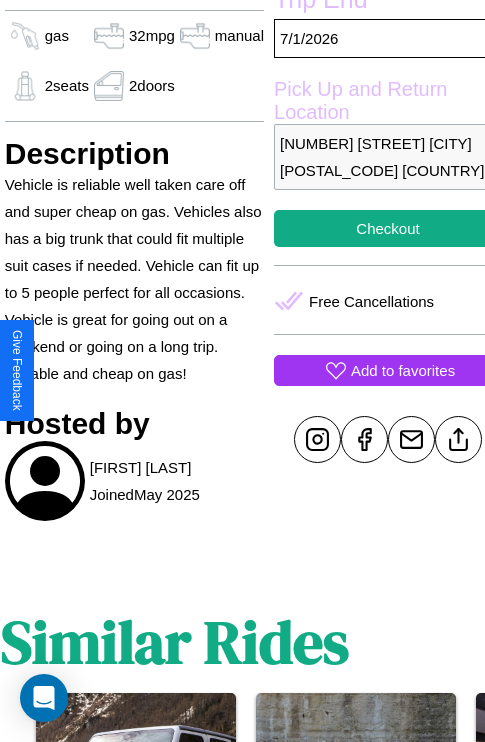 click on "Add to favorites" at bounding box center [403, 370] 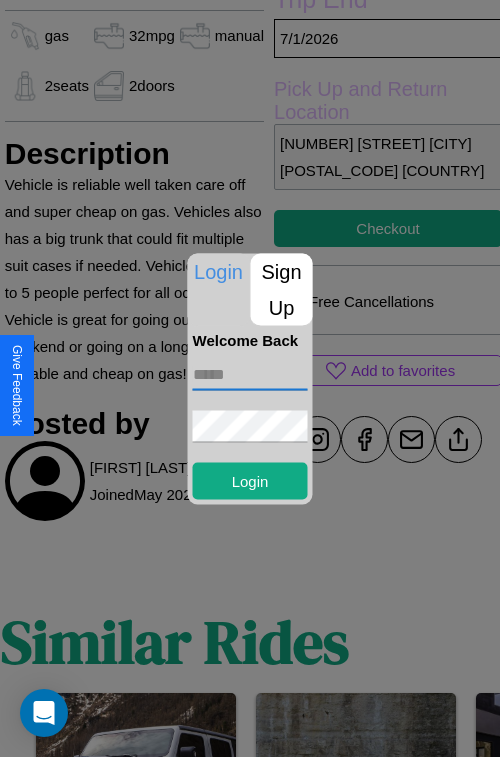 click at bounding box center (250, 374) 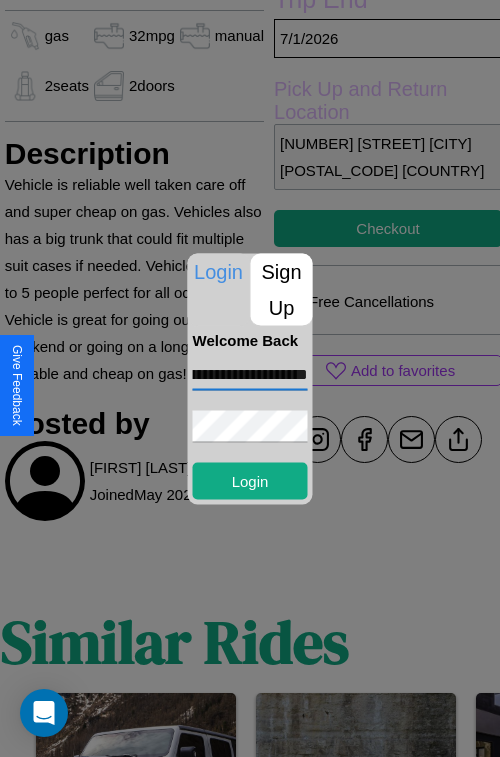 scroll, scrollTop: 0, scrollLeft: 80, axis: horizontal 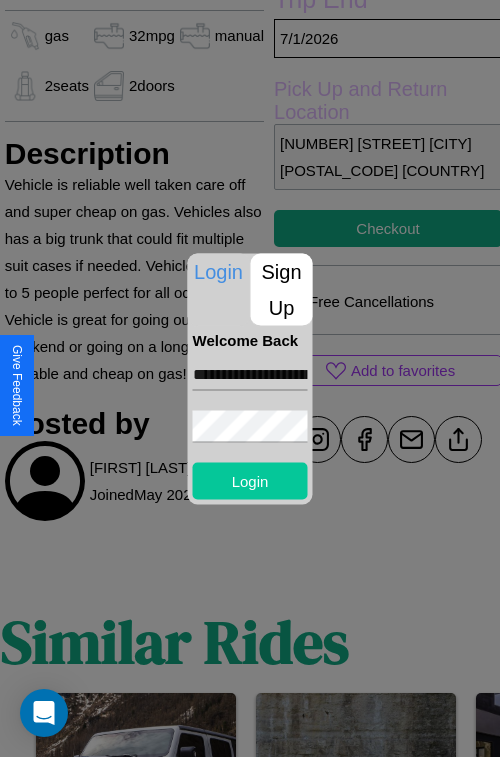 click on "Login" at bounding box center [250, 480] 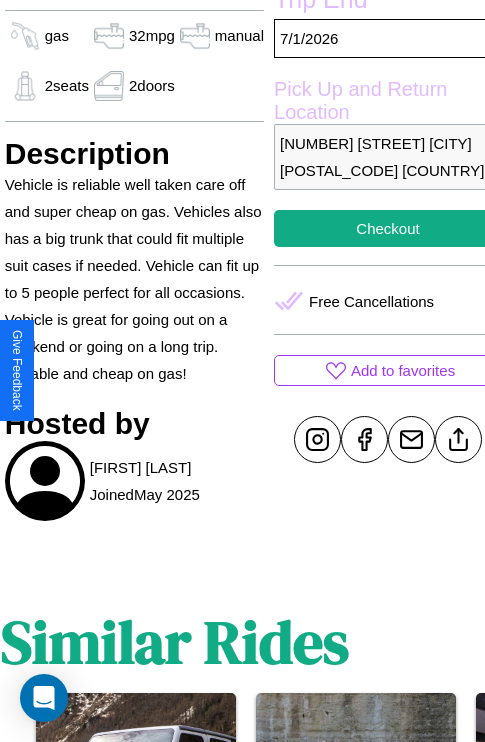 scroll, scrollTop: 95, scrollLeft: 68, axis: both 